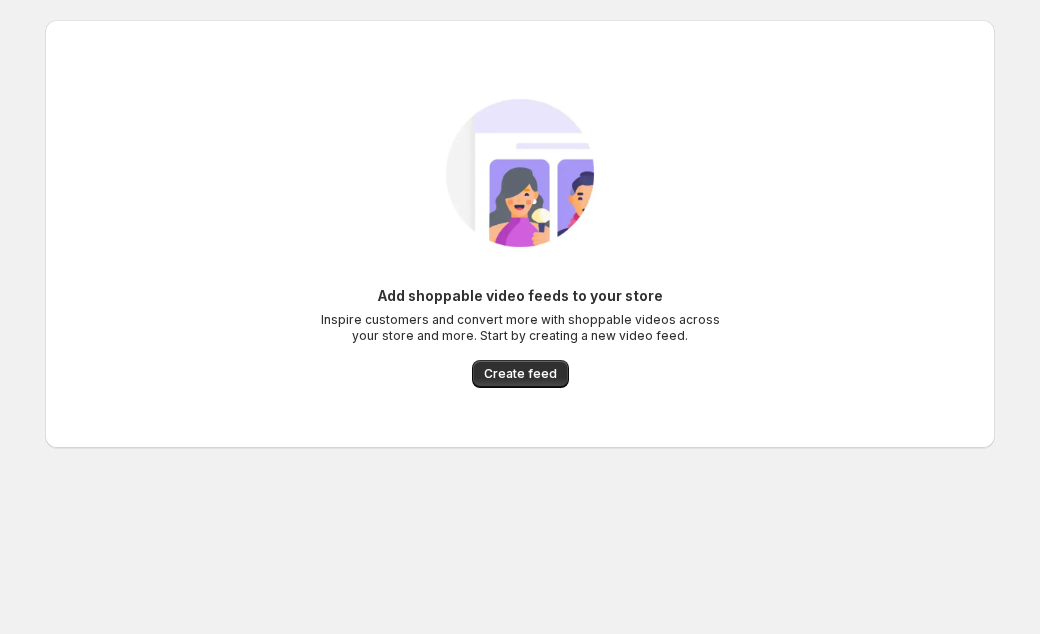 scroll, scrollTop: 0, scrollLeft: 0, axis: both 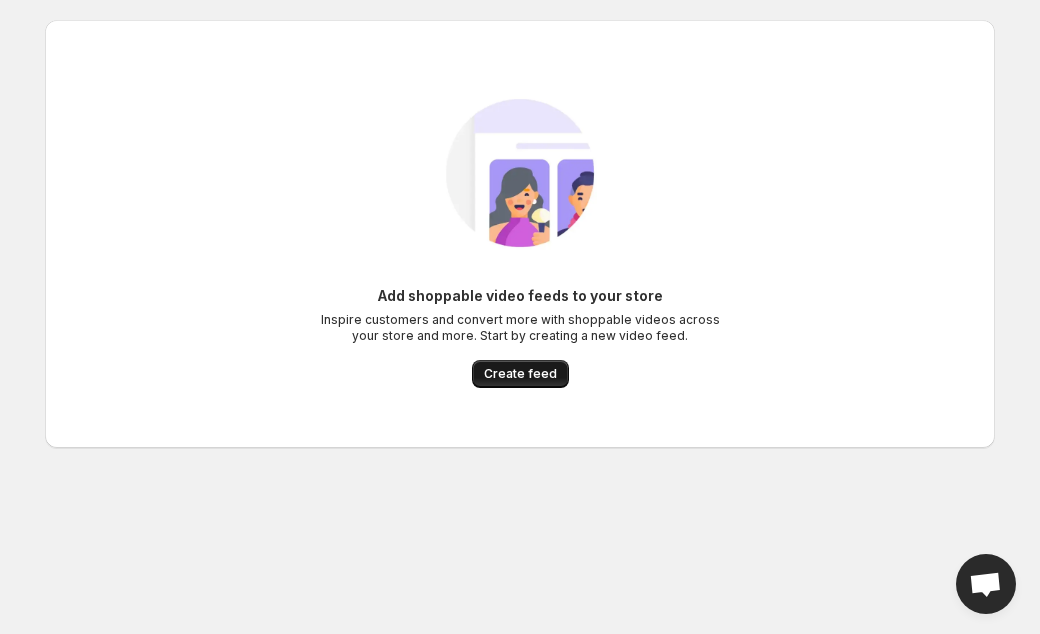 click on "Create feed" at bounding box center [520, 374] 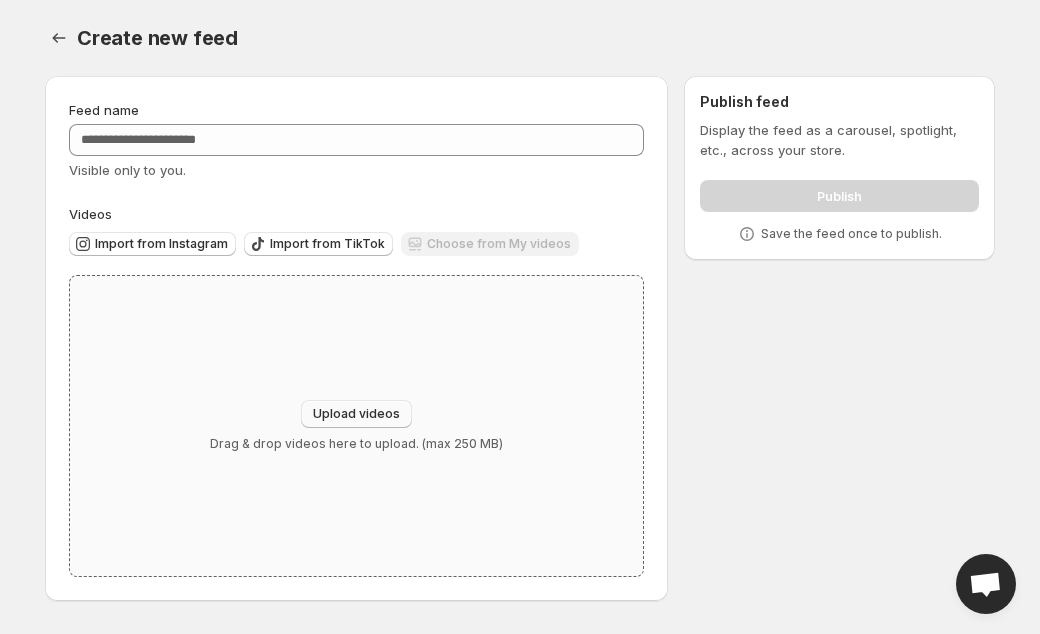 click on "Upload videos" at bounding box center (356, 414) 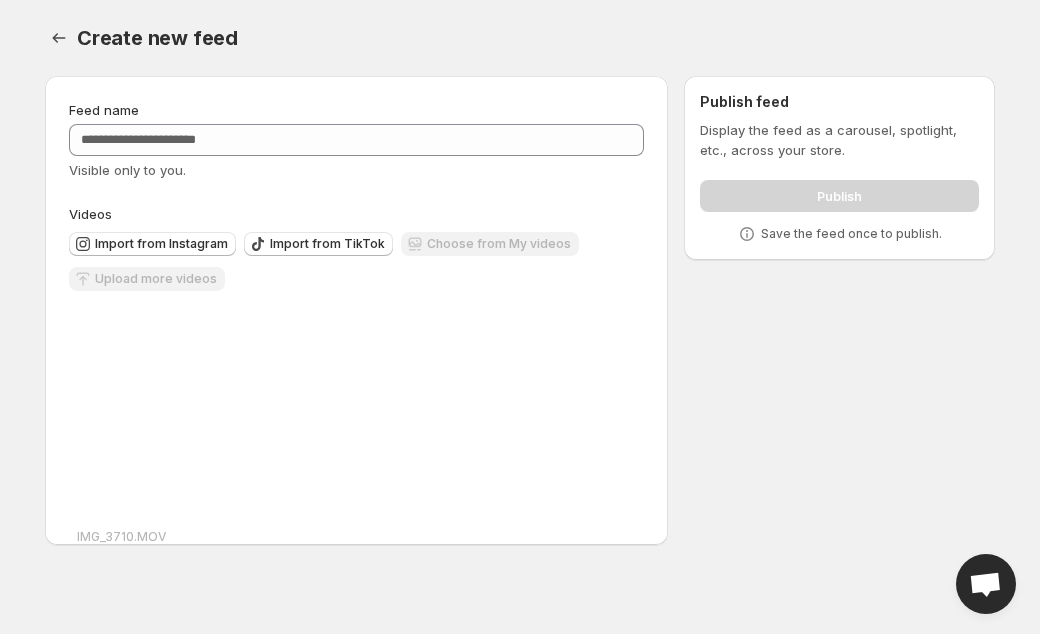 scroll, scrollTop: 44, scrollLeft: 0, axis: vertical 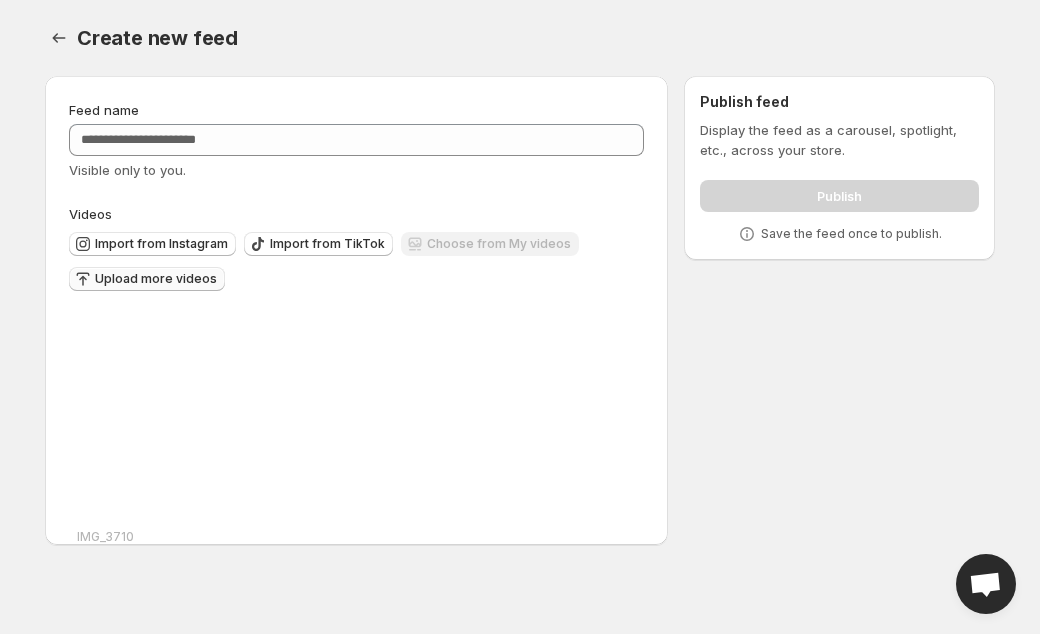 click on "Upload more videos" at bounding box center (161, 244) 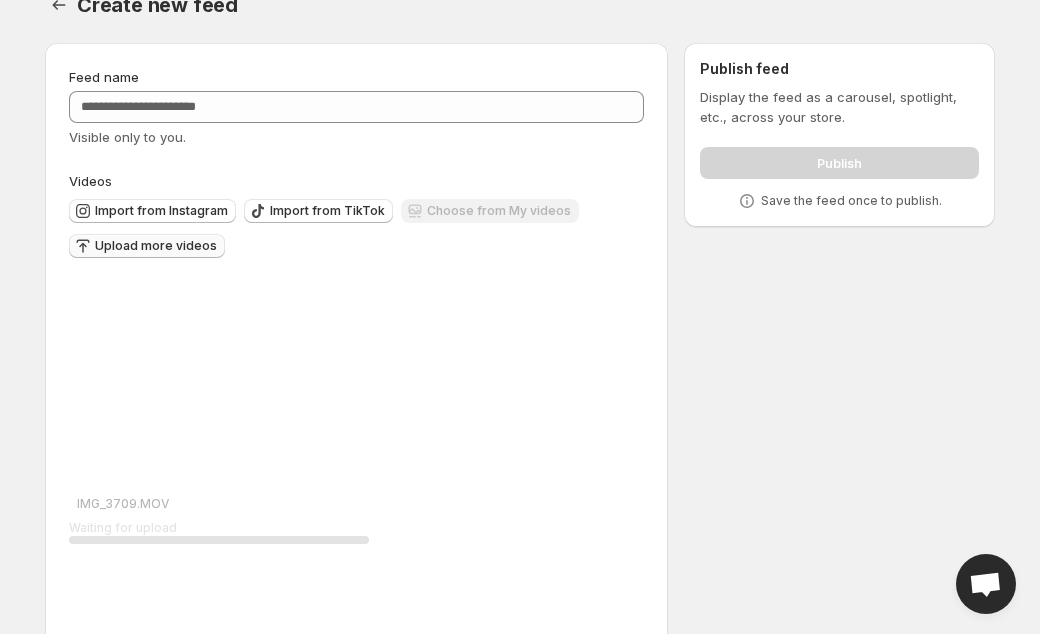 scroll, scrollTop: 23, scrollLeft: 0, axis: vertical 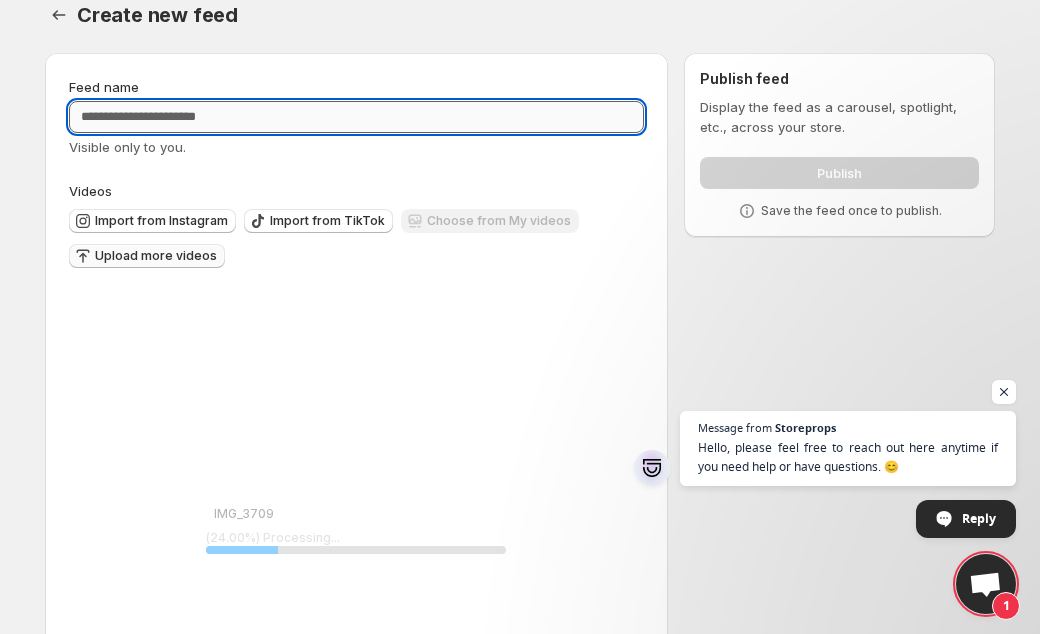 click on "Feed name" at bounding box center [356, 117] 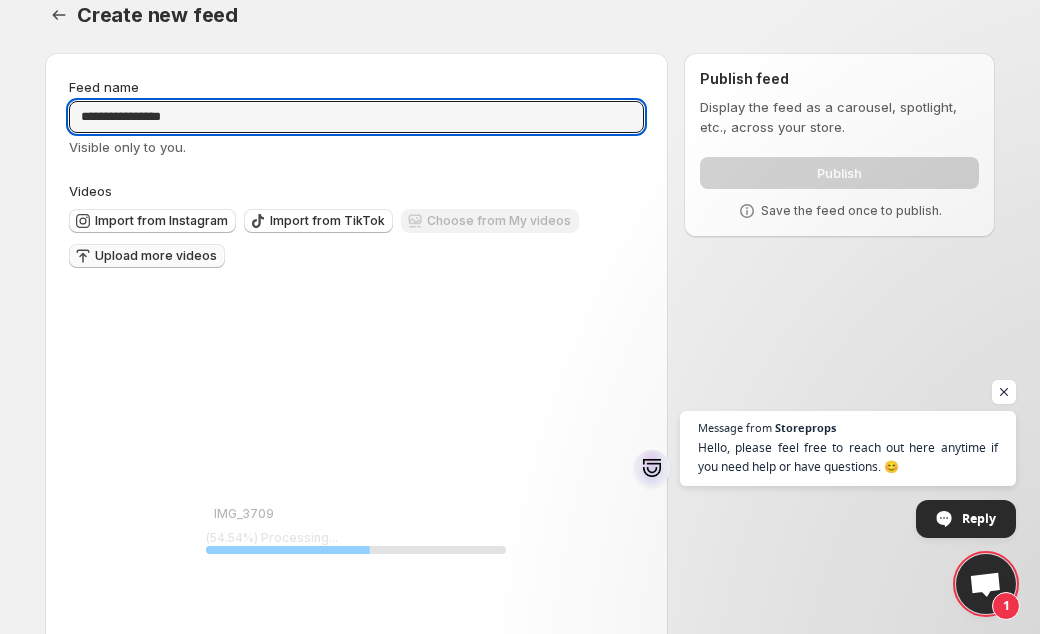 type on "**********" 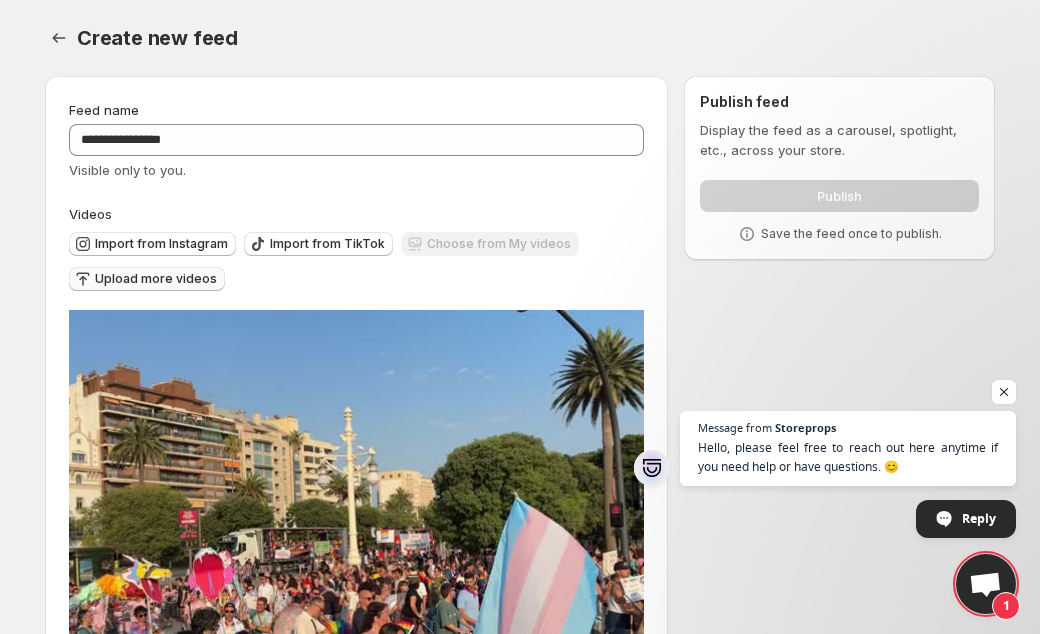 scroll, scrollTop: 0, scrollLeft: 0, axis: both 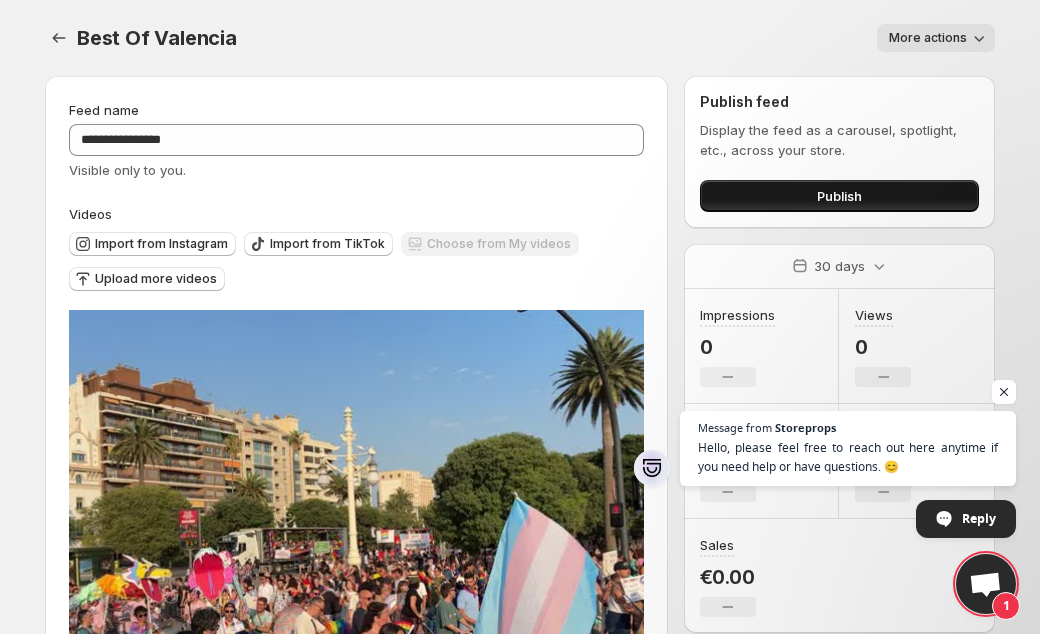 click on "Publish" at bounding box center [839, 196] 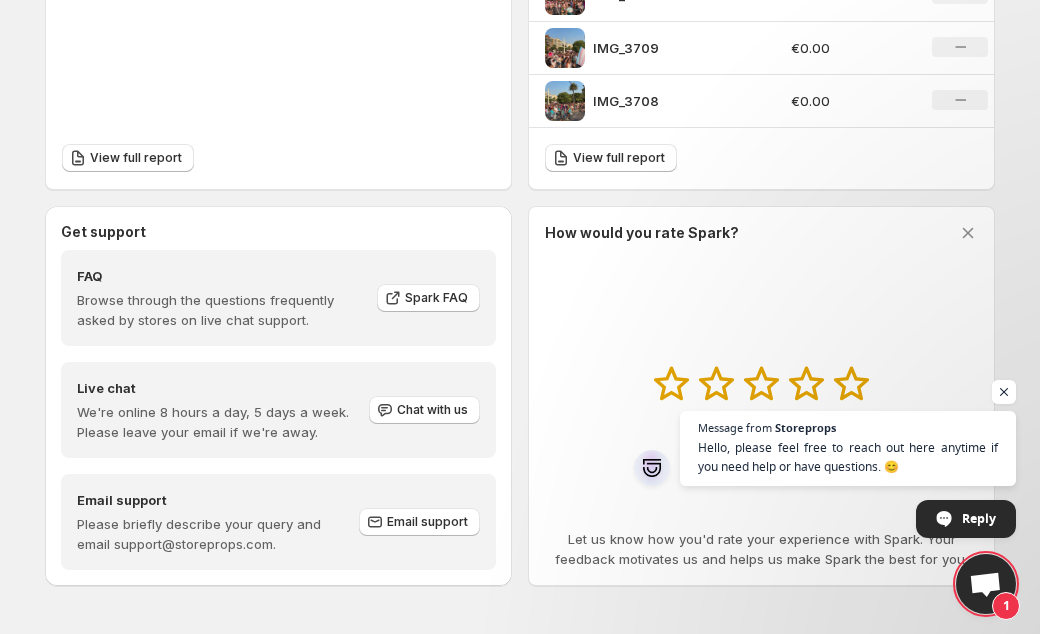 scroll, scrollTop: 845, scrollLeft: 0, axis: vertical 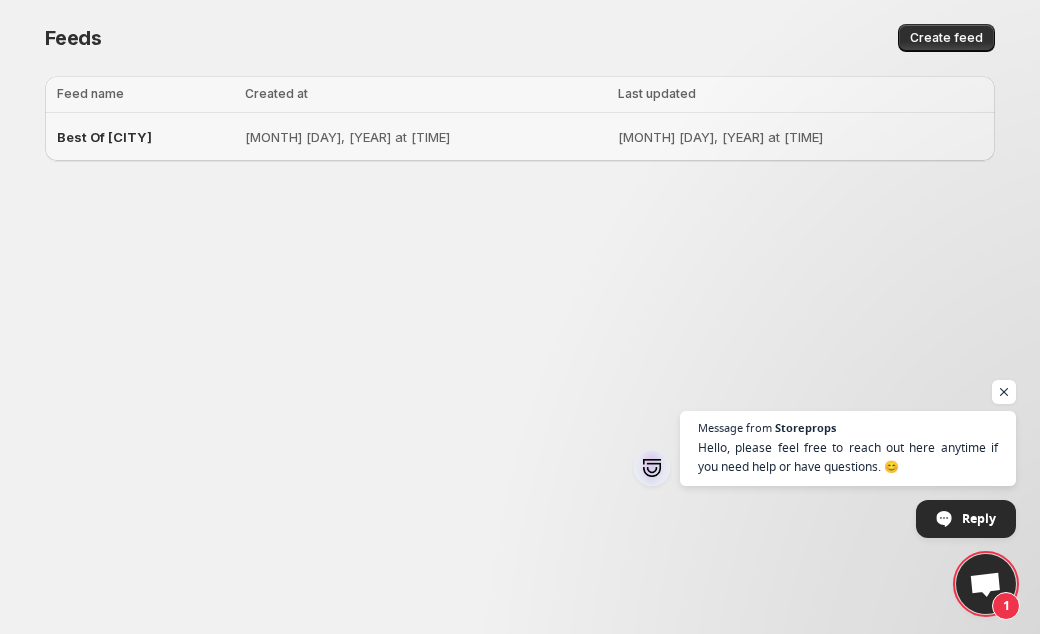 click on "Best Of Valencia" at bounding box center (104, 137) 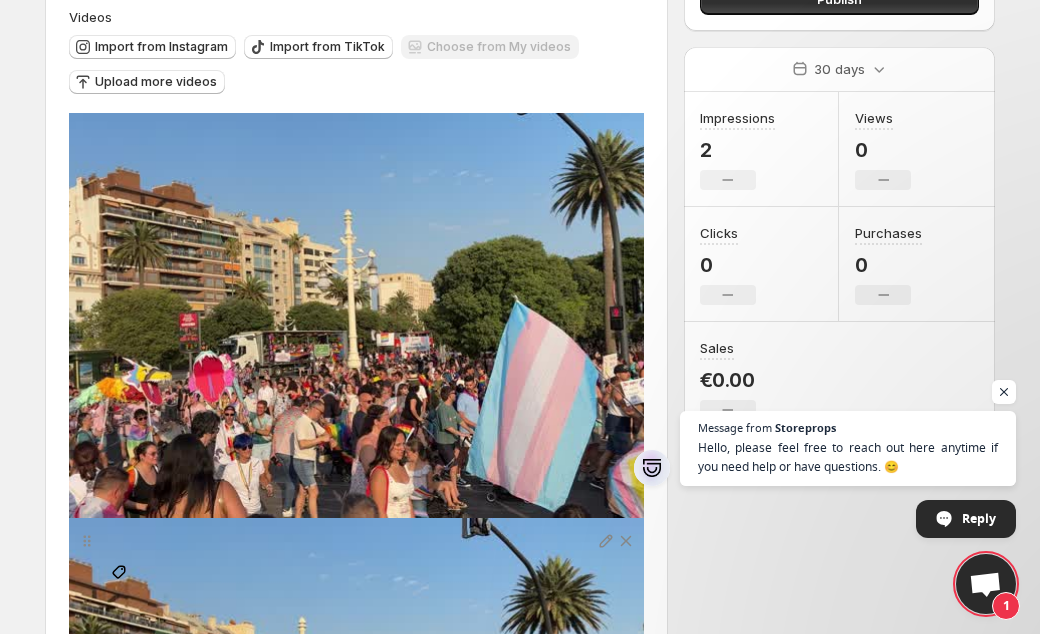 scroll, scrollTop: 213, scrollLeft: 0, axis: vertical 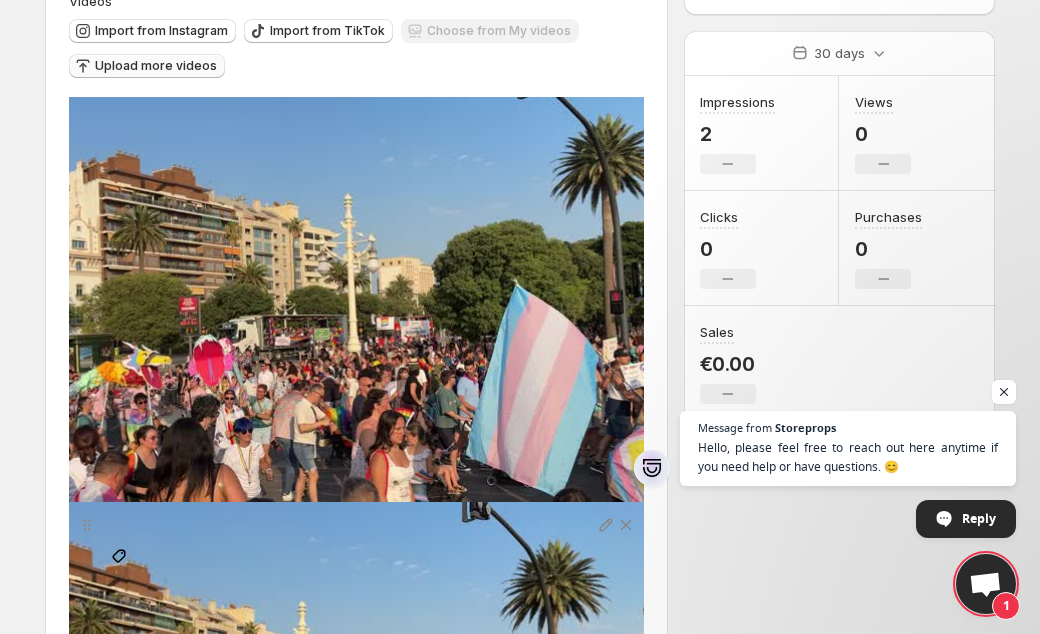 click on "Upload more videos" at bounding box center [161, 31] 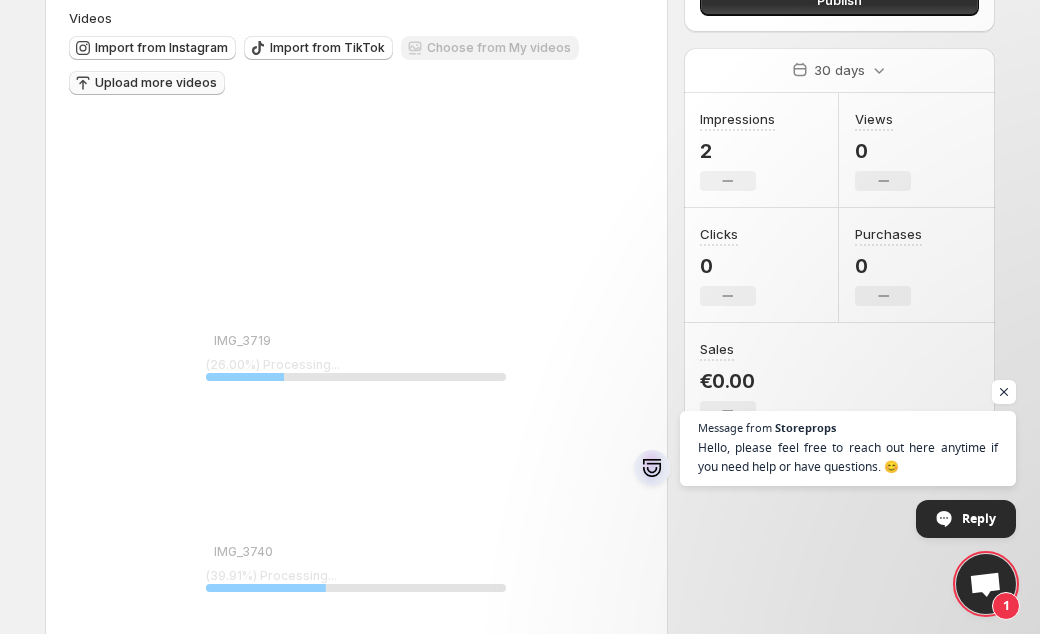 scroll, scrollTop: 198, scrollLeft: 0, axis: vertical 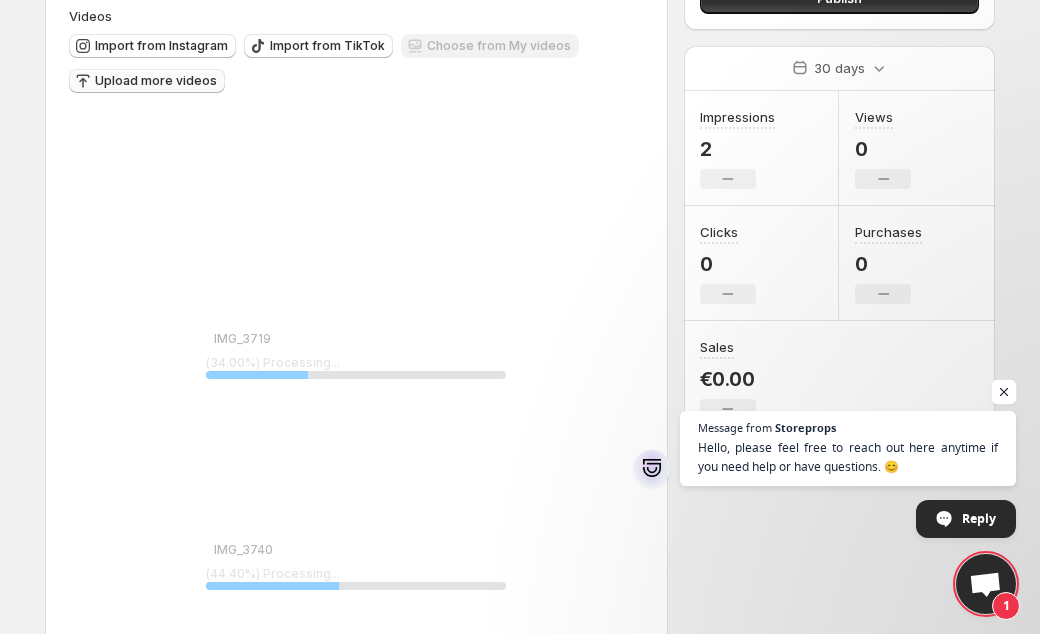 click at bounding box center (1004, 392) 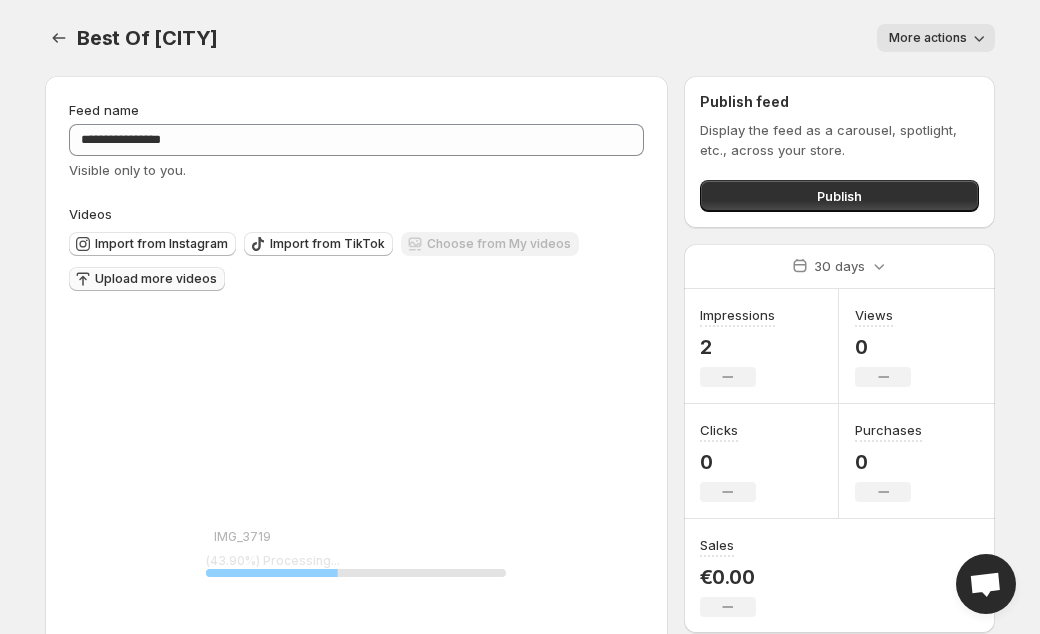 scroll, scrollTop: 0, scrollLeft: 0, axis: both 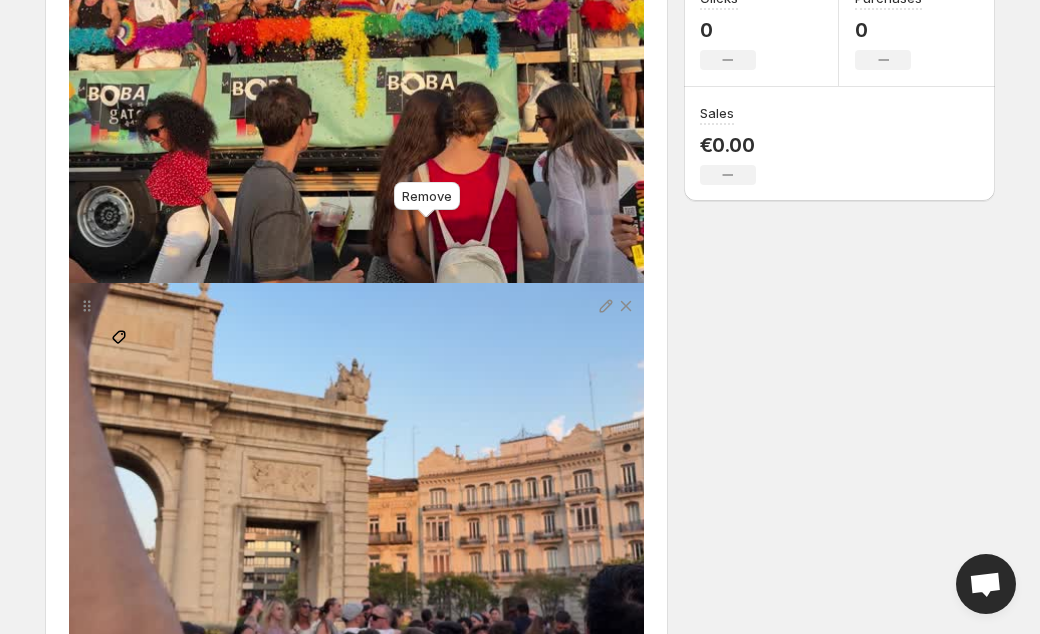 click at bounding box center [488, 1751] 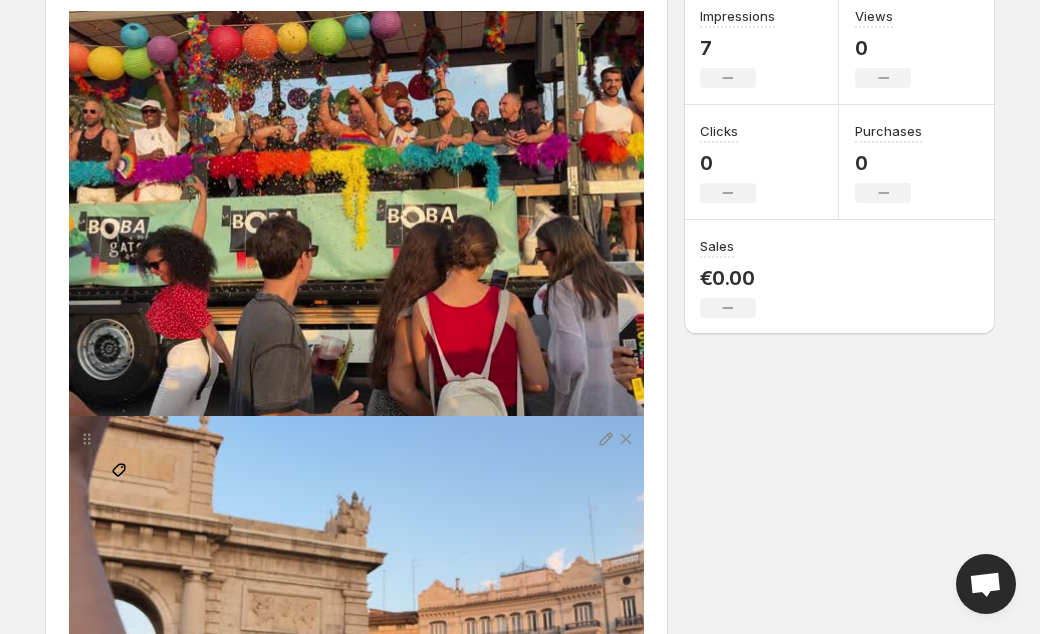 scroll, scrollTop: 302, scrollLeft: 0, axis: vertical 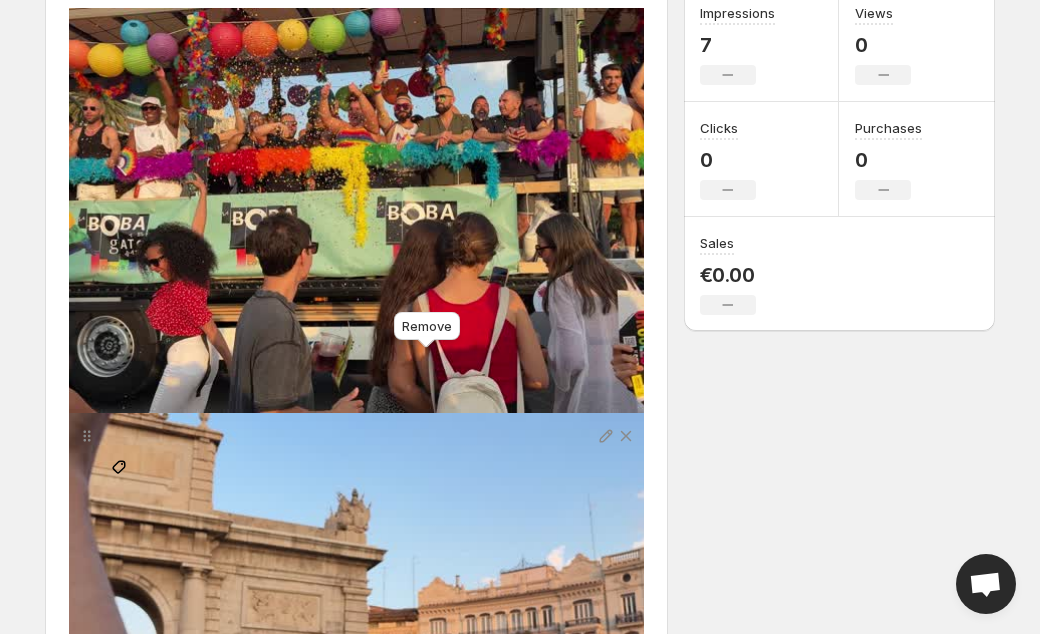 click at bounding box center (488, 1881) 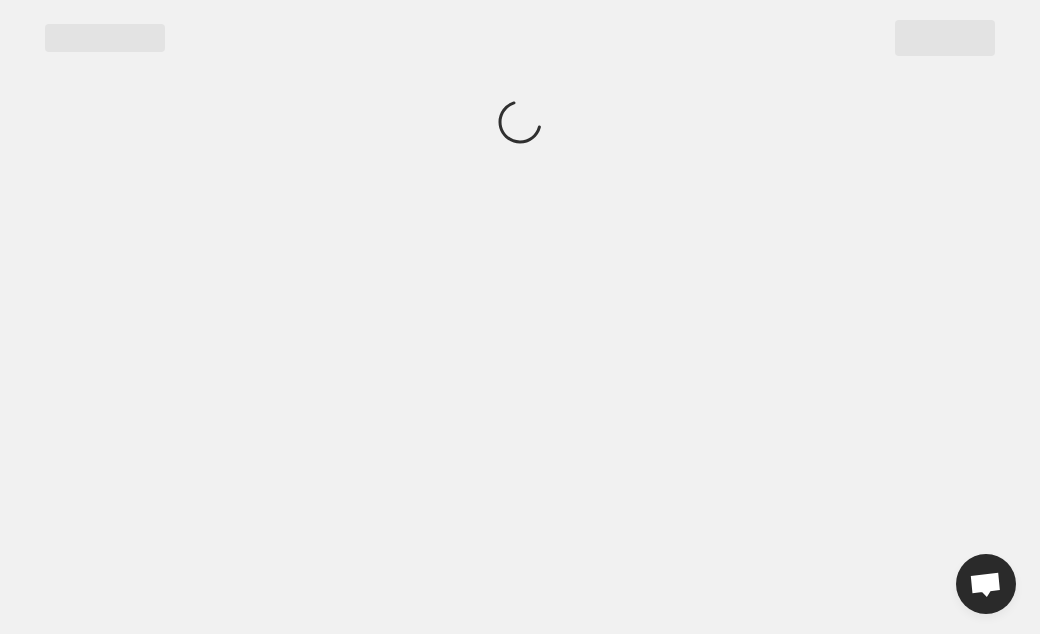 scroll, scrollTop: 0, scrollLeft: 0, axis: both 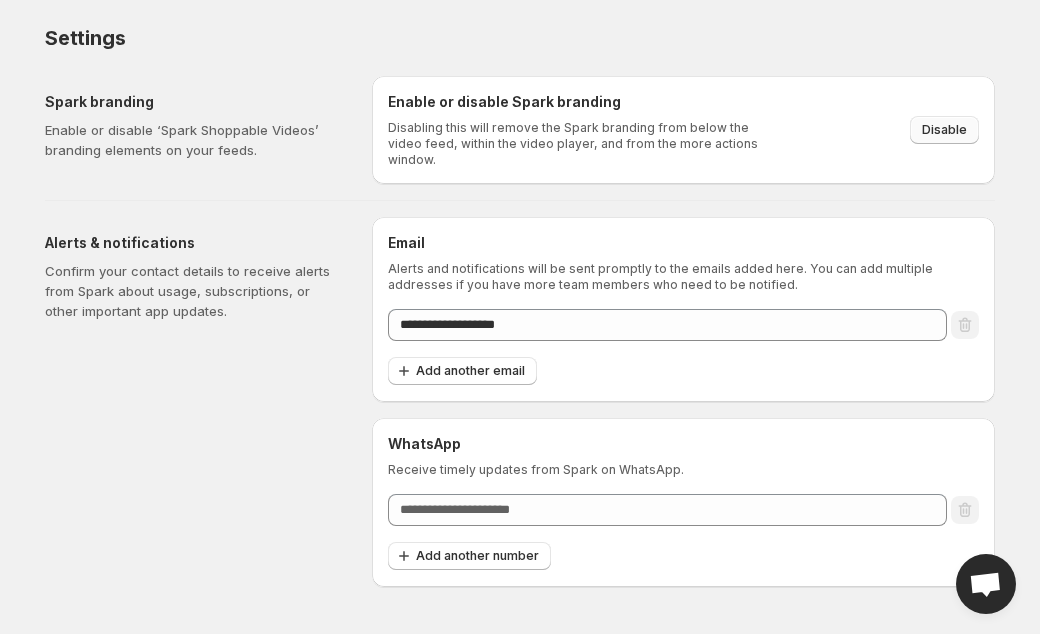 click on "Disable" at bounding box center [944, 130] 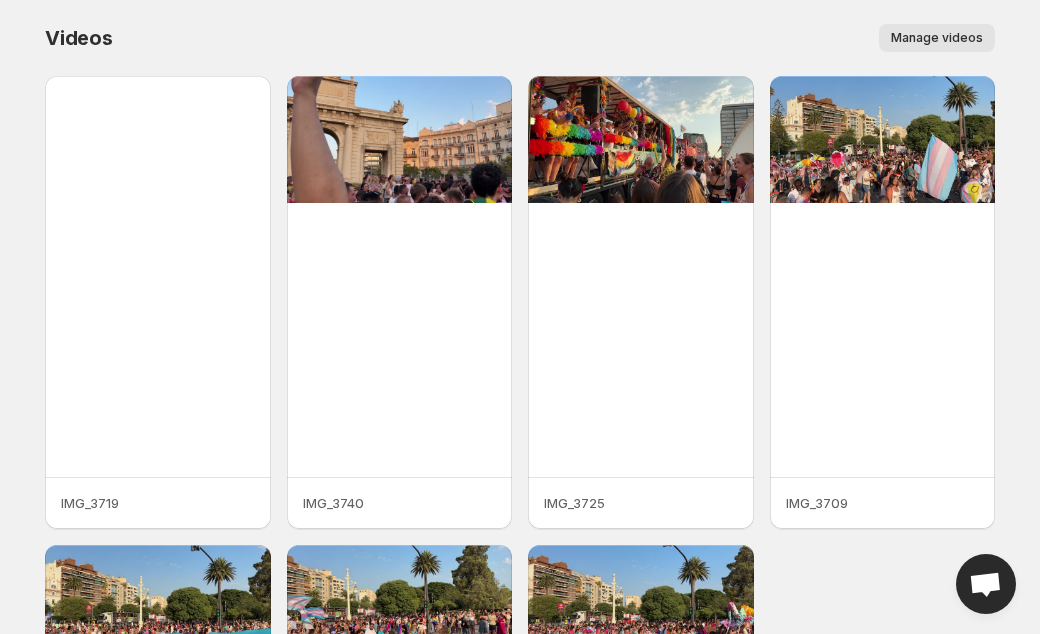 scroll, scrollTop: 0, scrollLeft: 0, axis: both 